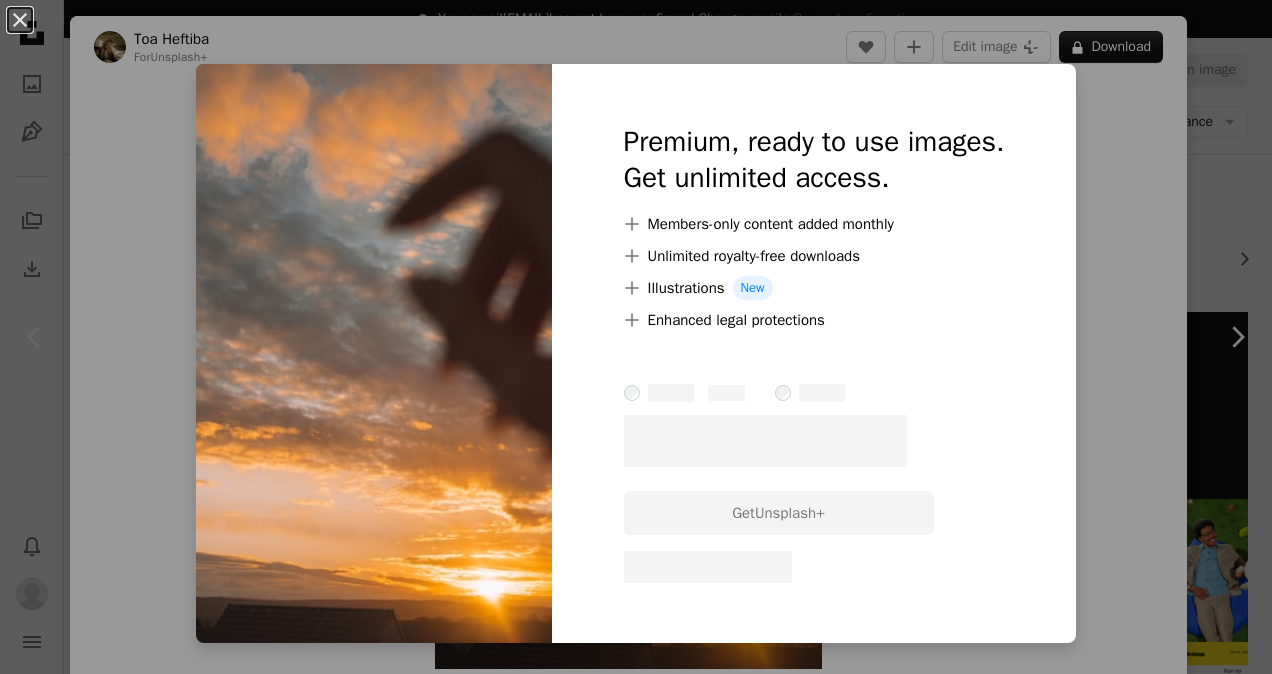 scroll, scrollTop: 422, scrollLeft: 0, axis: vertical 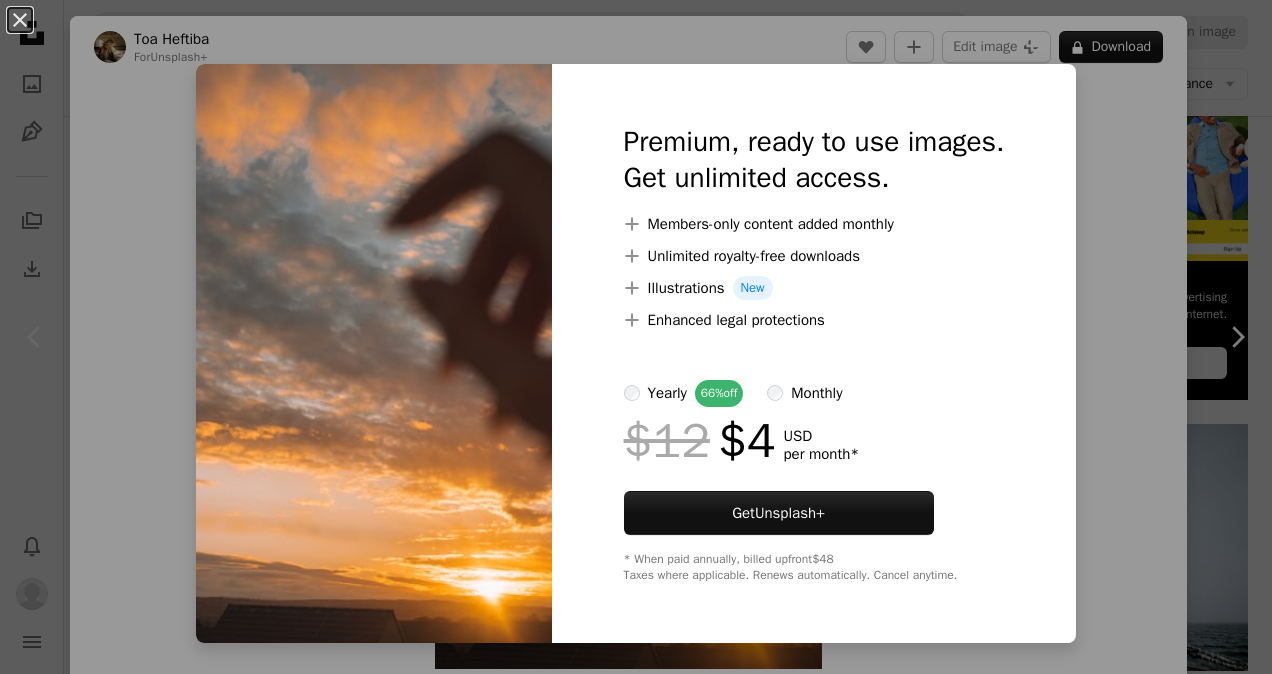 click on "An X shape Premium, ready to use images. Get unlimited access. A plus sign Members-only content added monthly A plus sign Unlimited royalty-free downloads A plus sign Illustrations  New A plus sign Enhanced legal protections yearly 66%  off monthly $12   $4 USD per month * Get  Unsplash+ * When paid annually, billed upfront  $48 Taxes where applicable. Renews automatically. Cancel anytime." at bounding box center (636, 337) 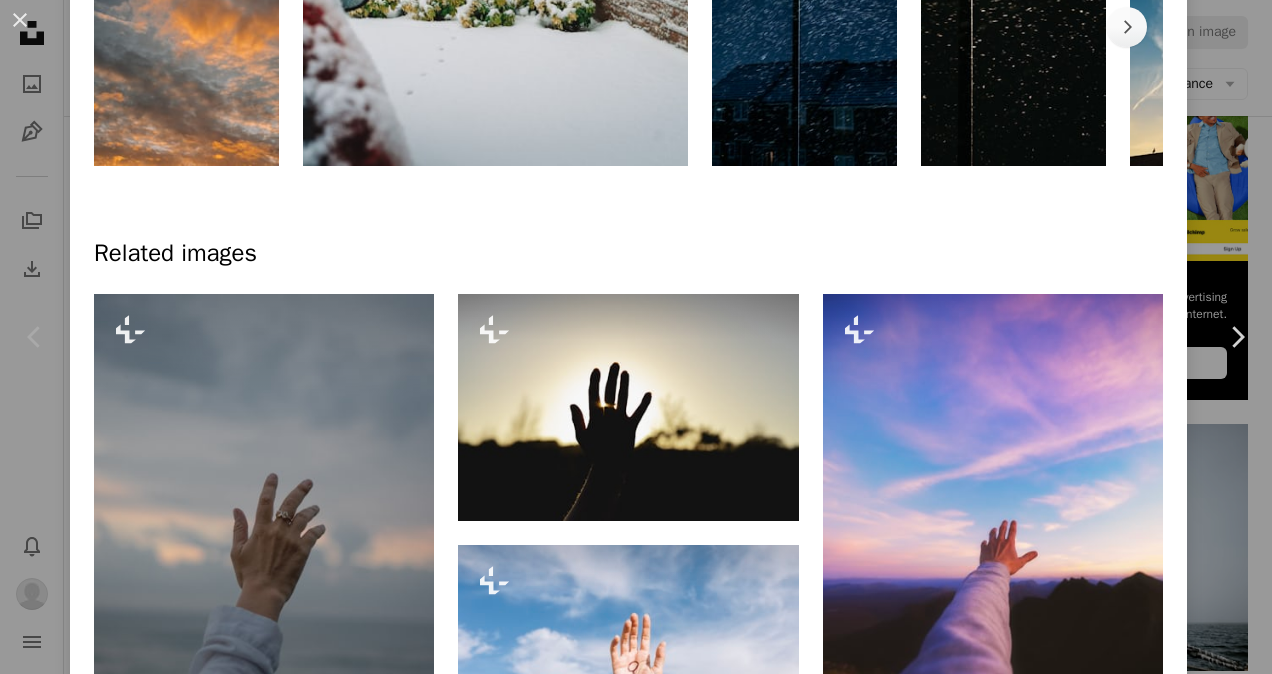 scroll, scrollTop: 1304, scrollLeft: 0, axis: vertical 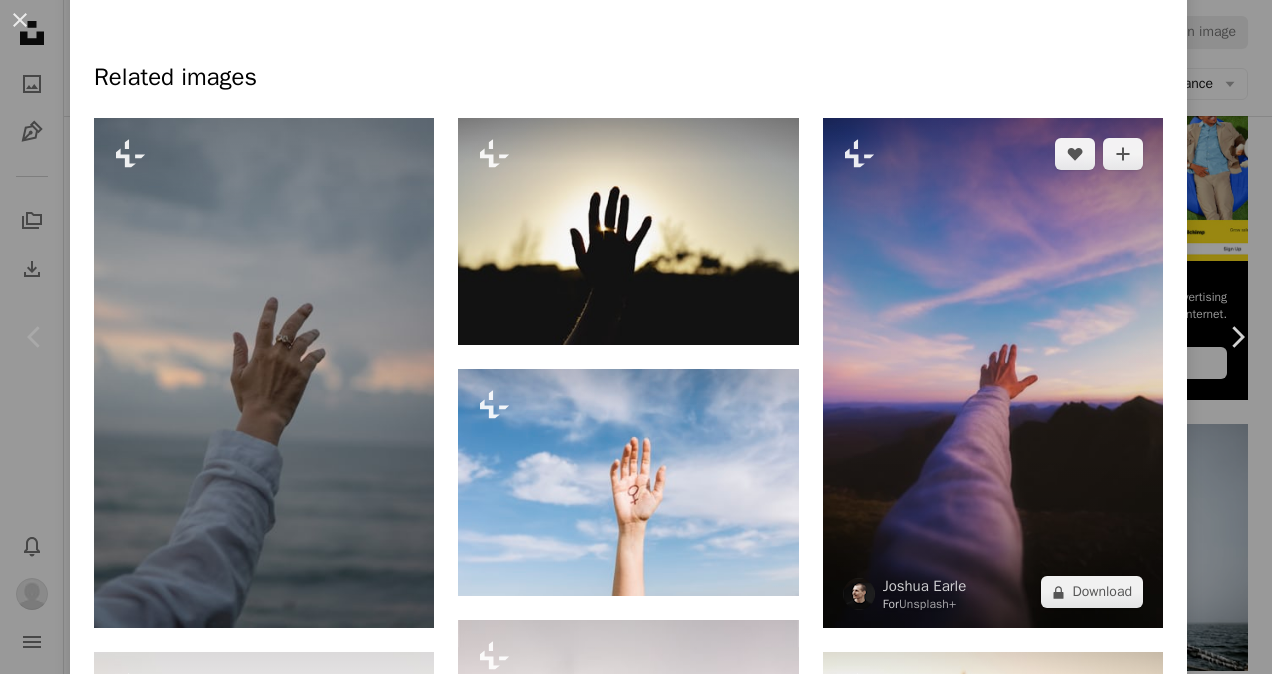click at bounding box center (993, 373) 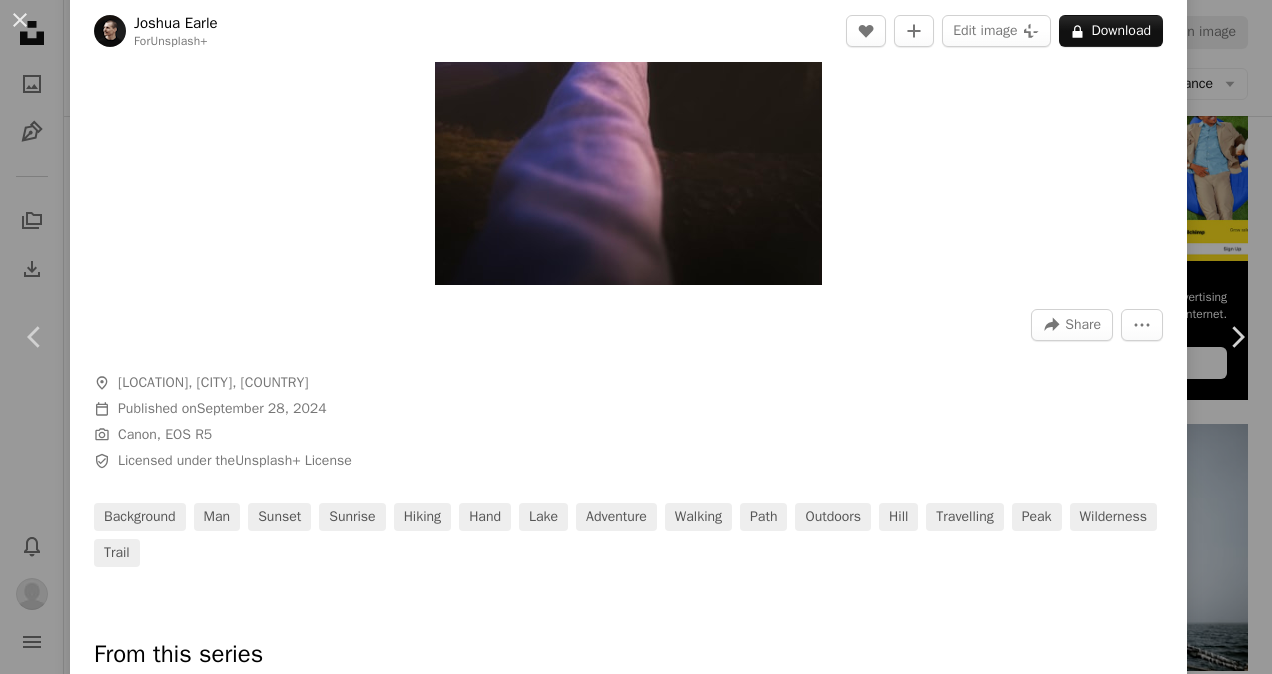 scroll, scrollTop: 412, scrollLeft: 0, axis: vertical 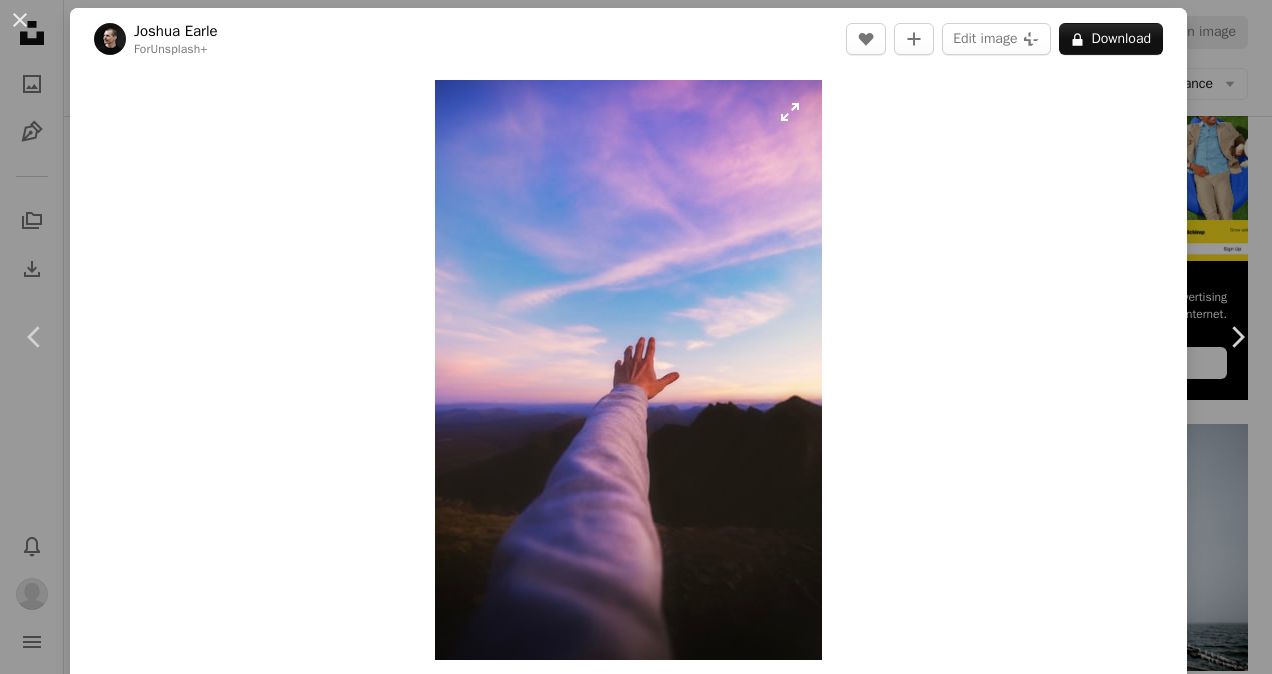 click at bounding box center [628, 370] 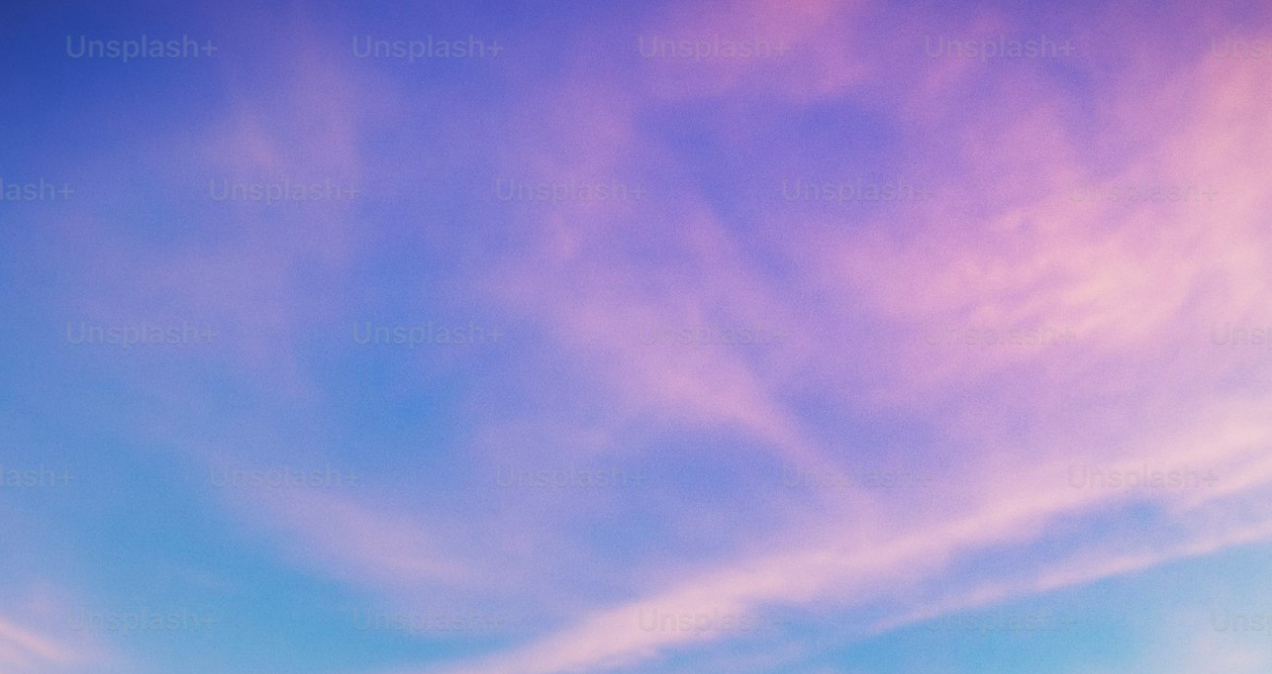 scroll, scrollTop: 595, scrollLeft: 0, axis: vertical 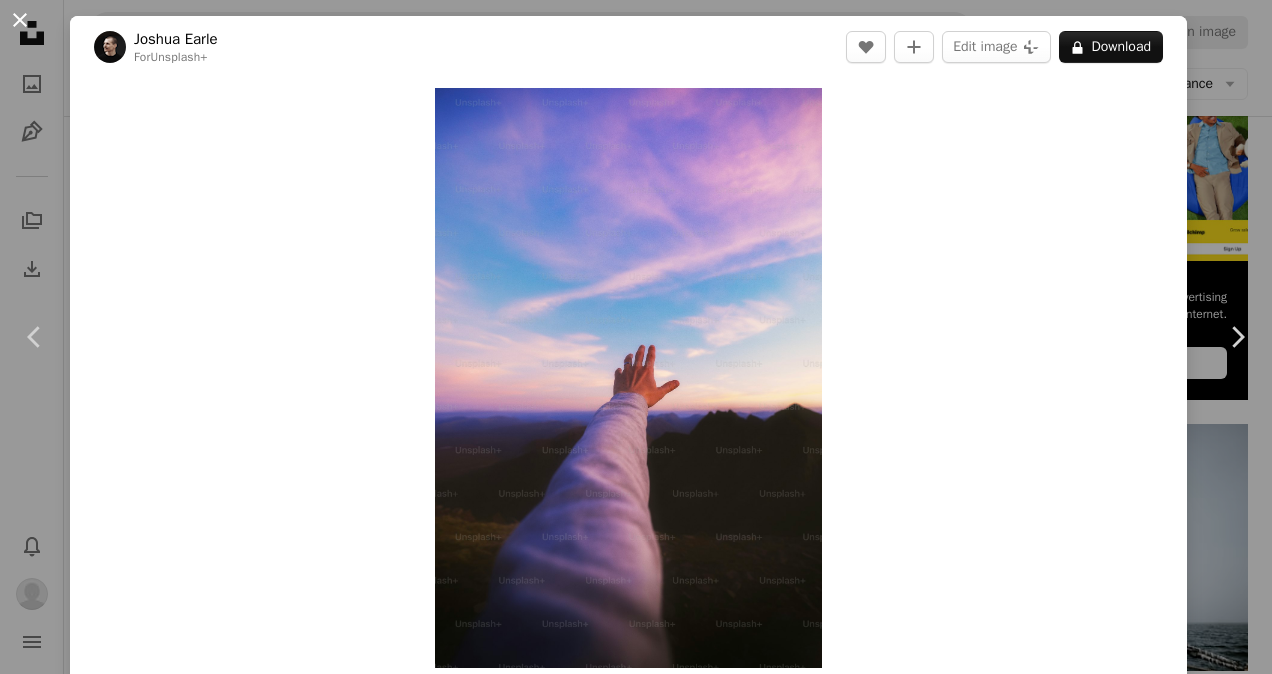 click on "An X shape" at bounding box center (20, 20) 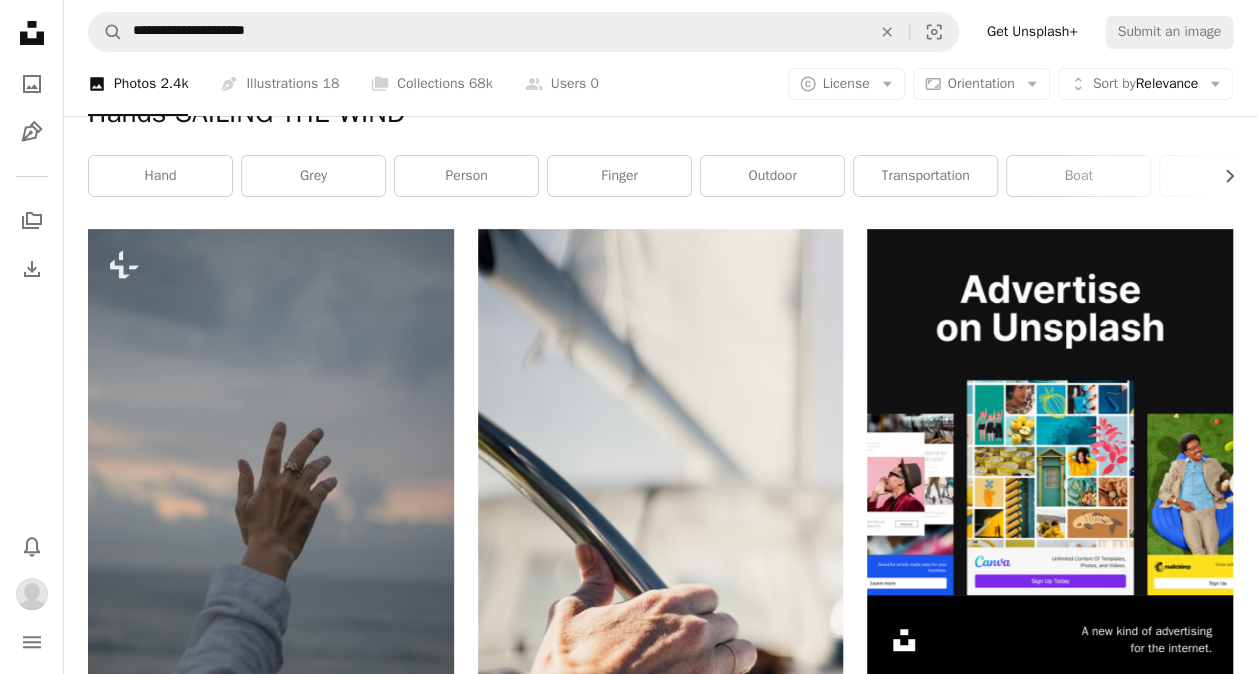 scroll, scrollTop: 0, scrollLeft: 0, axis: both 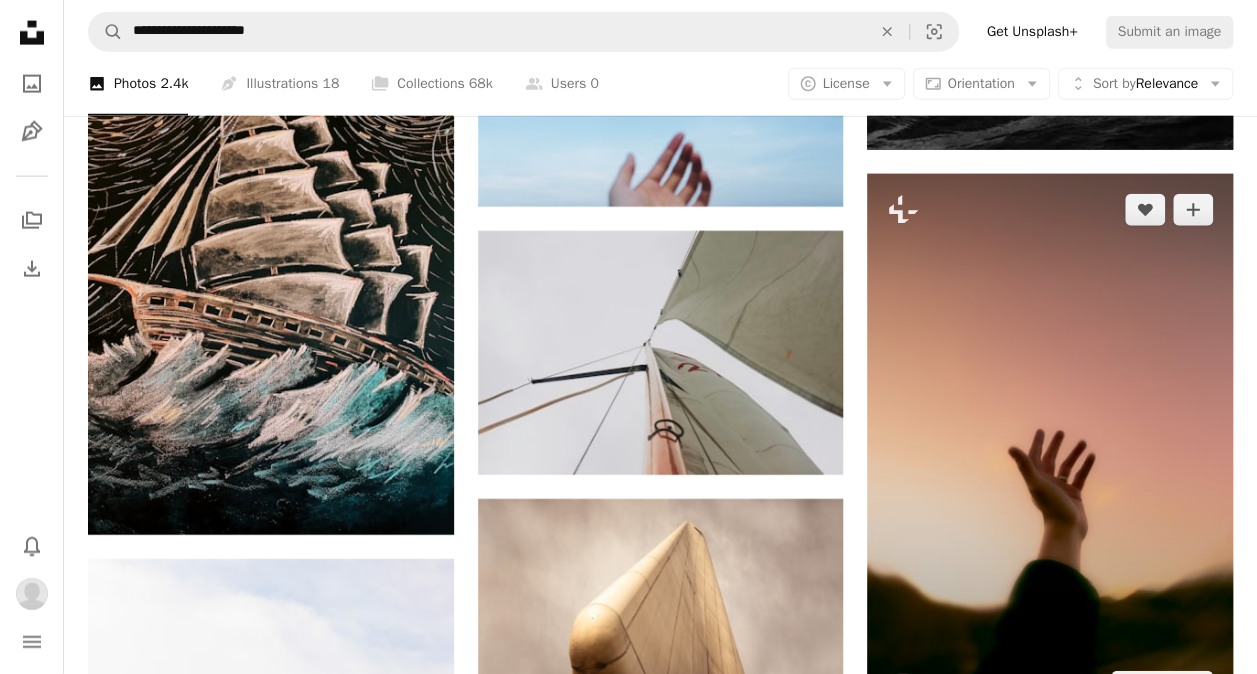 click at bounding box center [1050, 448] 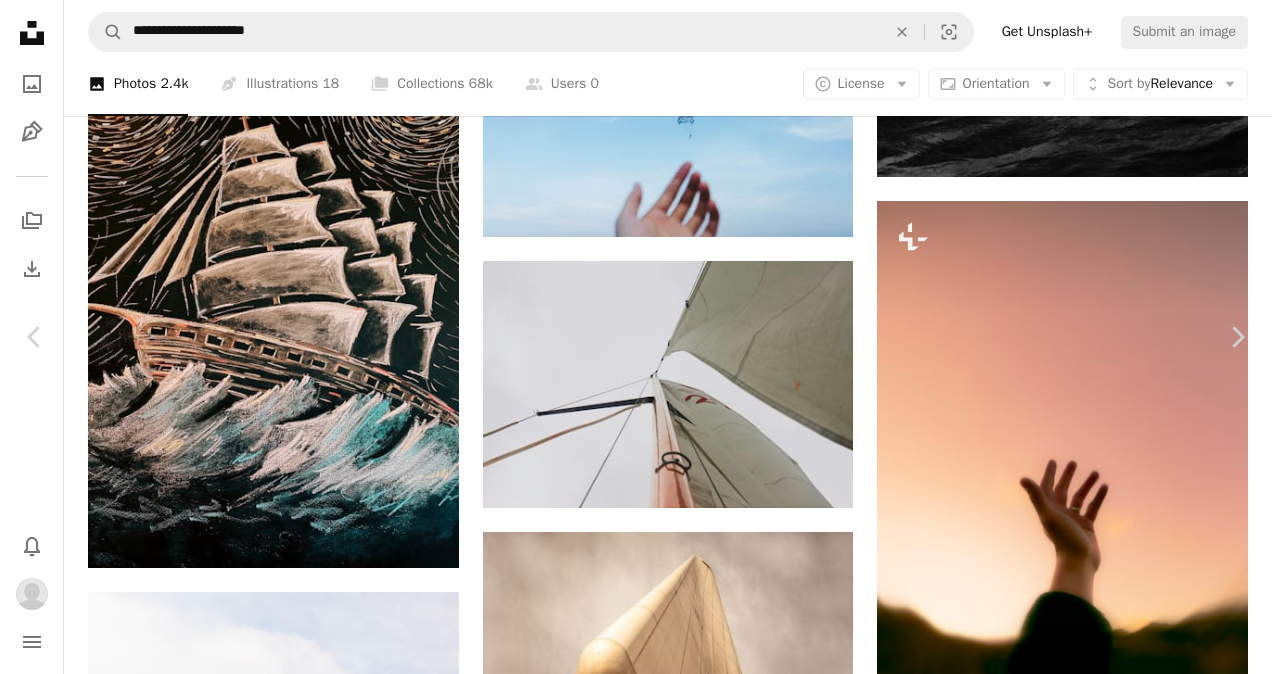 scroll, scrollTop: 1450, scrollLeft: 0, axis: vertical 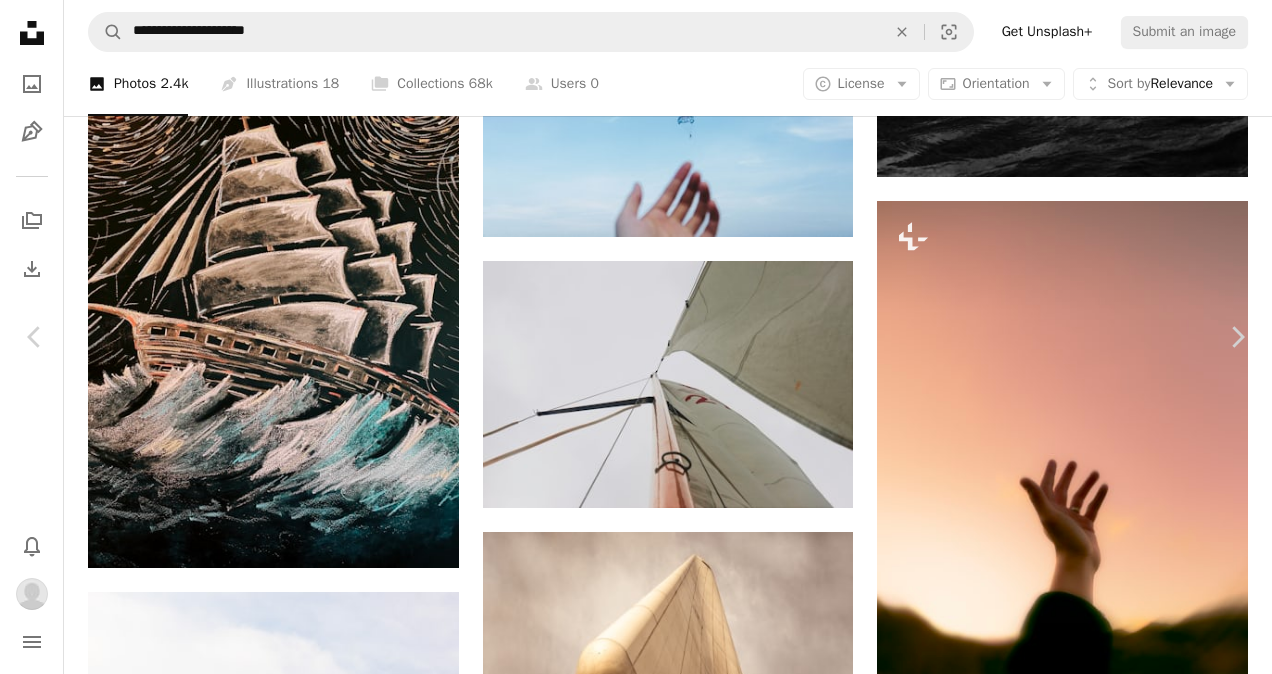 click on "An X shape" at bounding box center [20, 20] 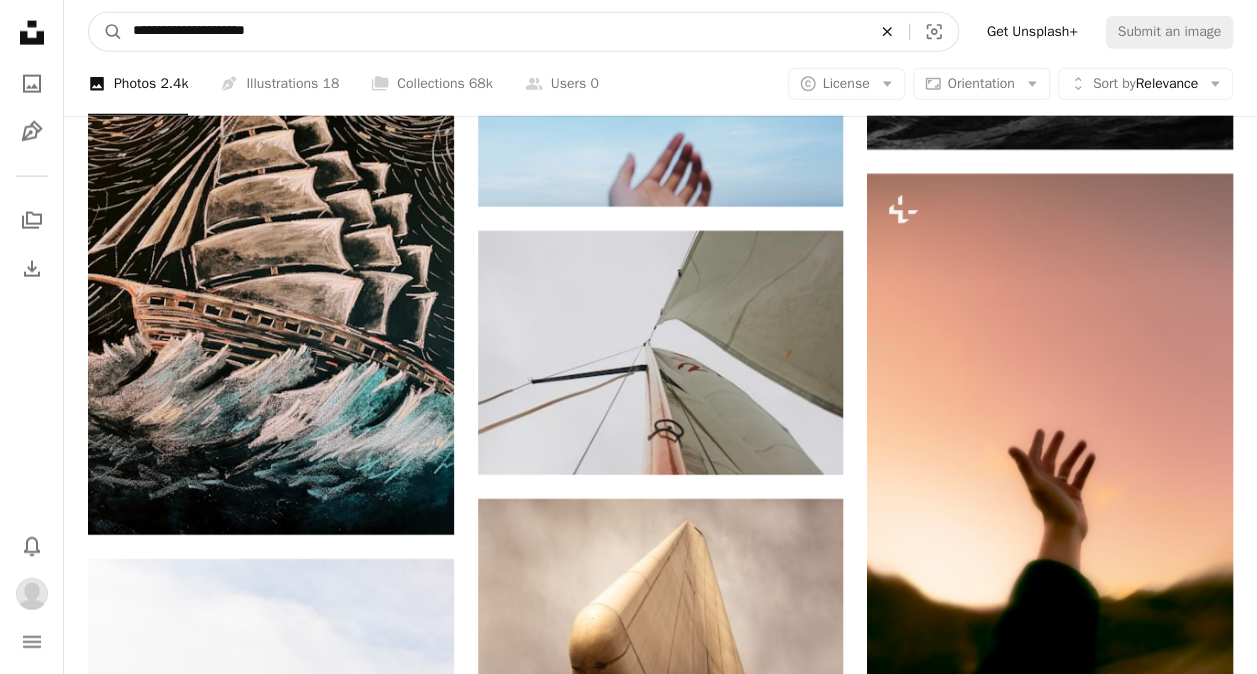 click on "An X shape" 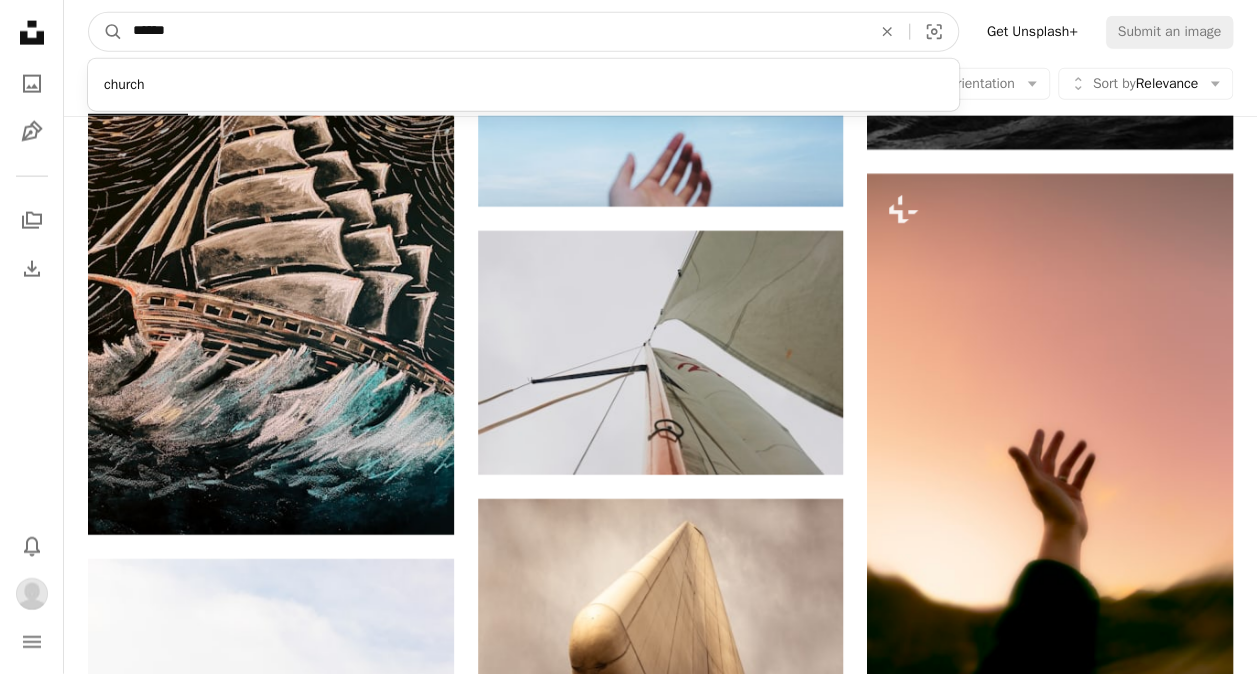 type on "******" 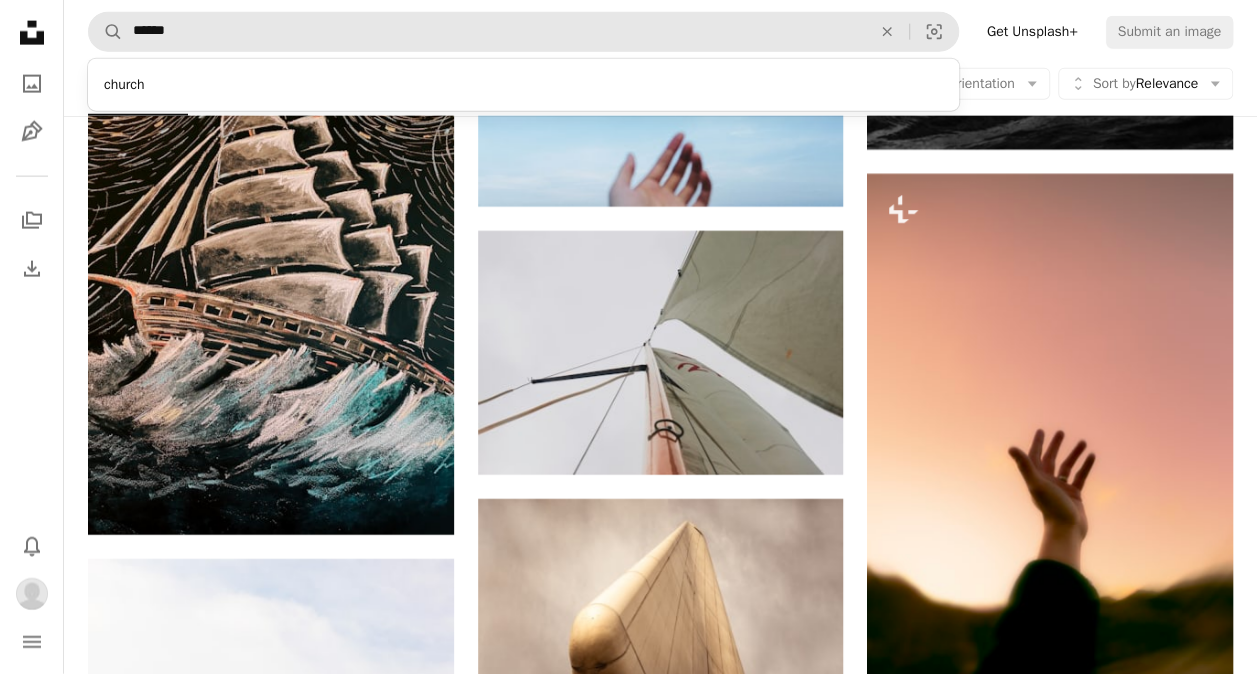 scroll, scrollTop: 0, scrollLeft: 0, axis: both 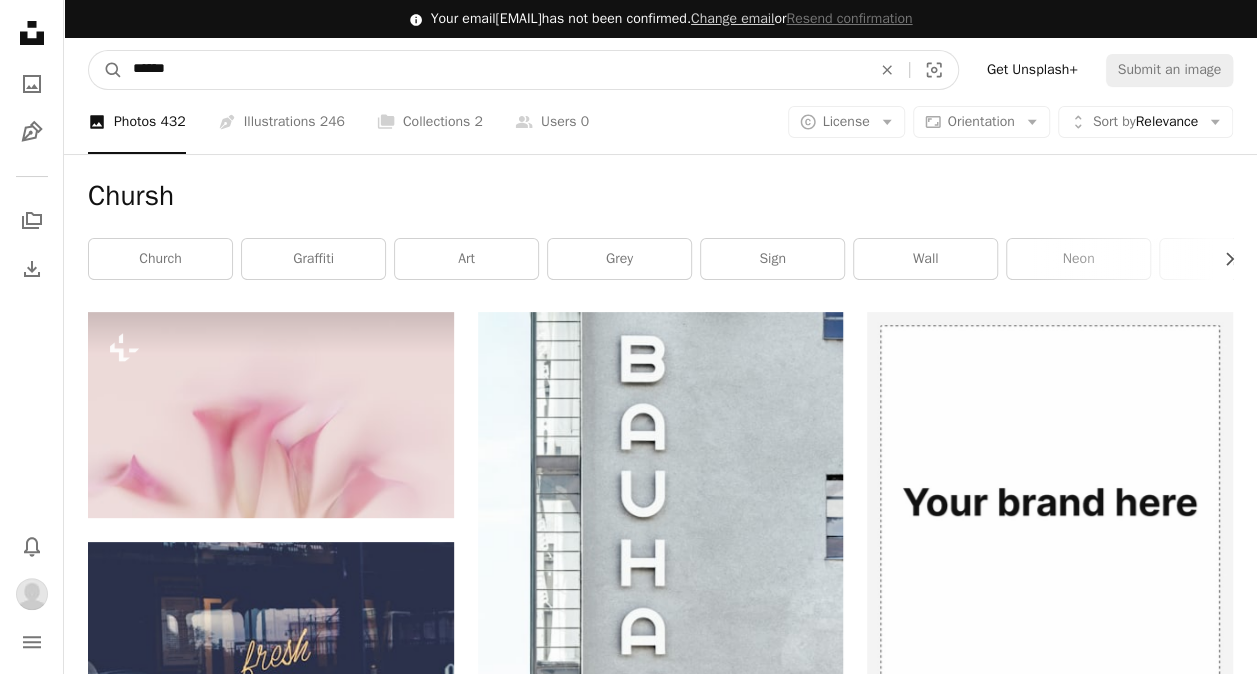 click on "******" at bounding box center (494, 70) 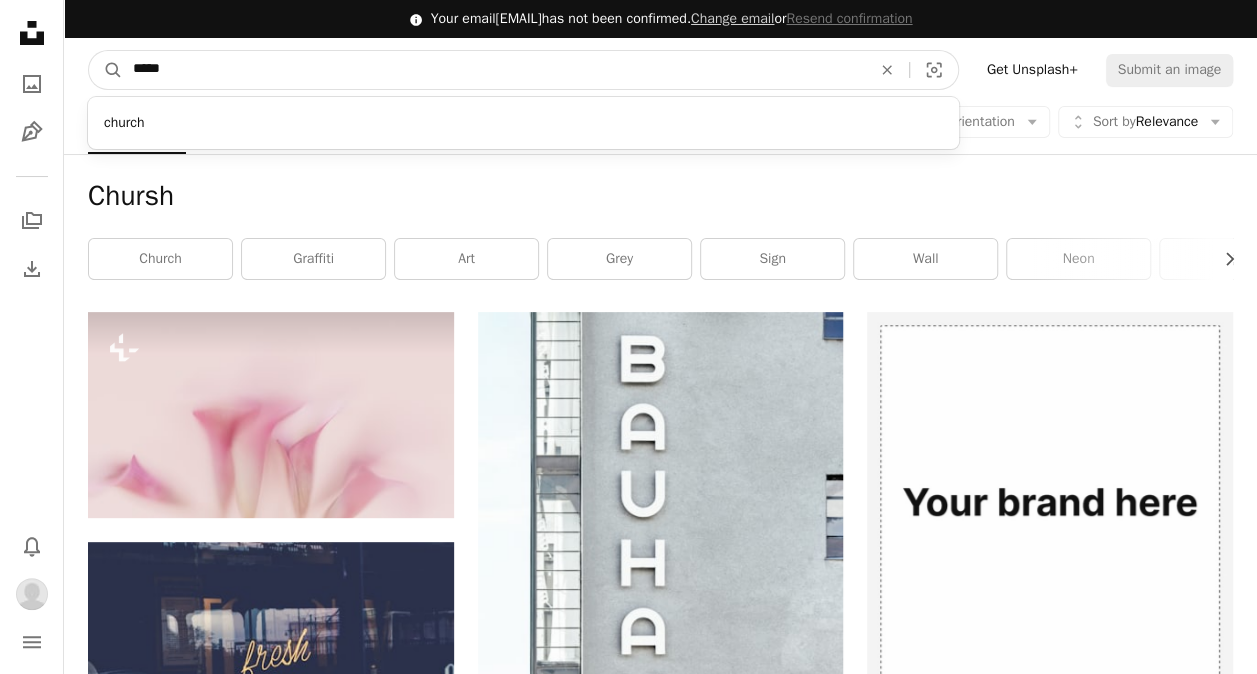 type on "******" 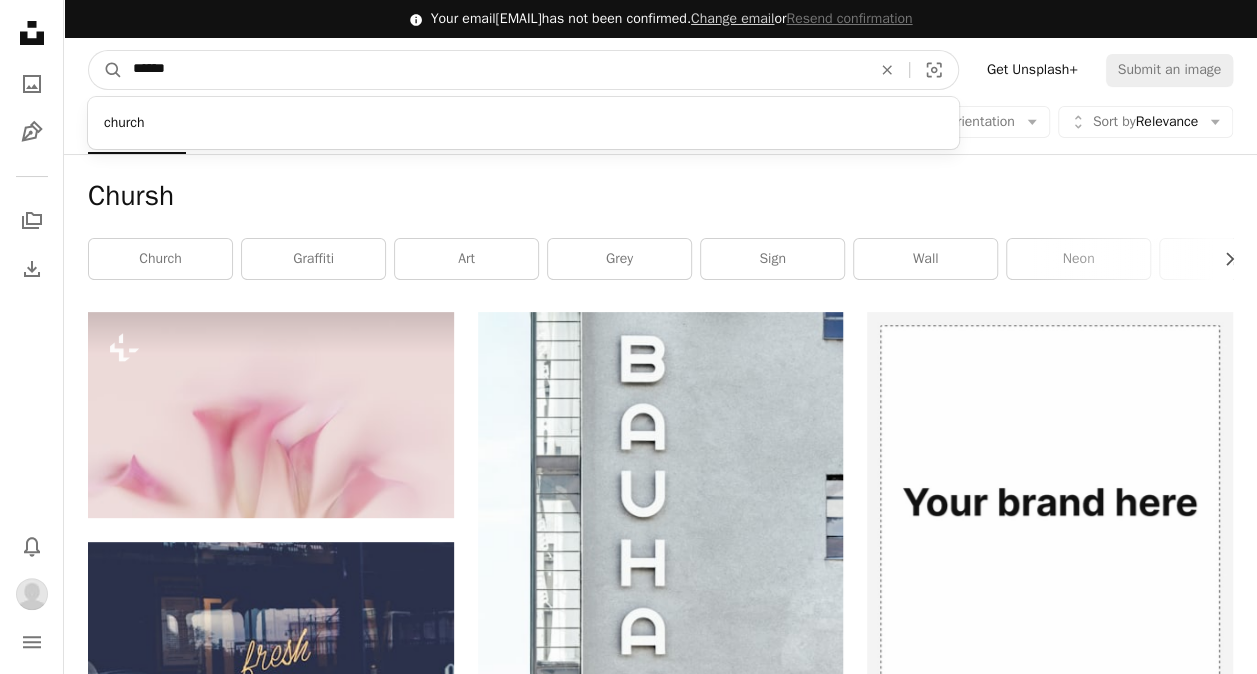 click on "A magnifying glass" at bounding box center [106, 70] 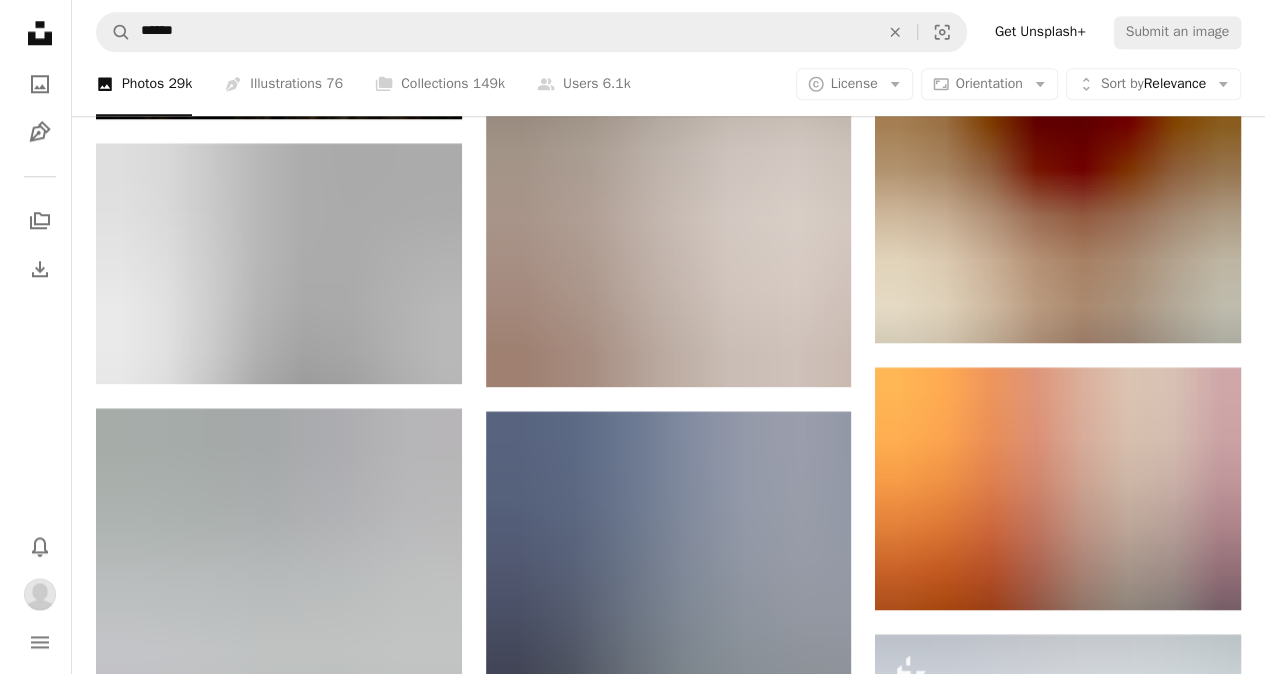 scroll, scrollTop: 992, scrollLeft: 0, axis: vertical 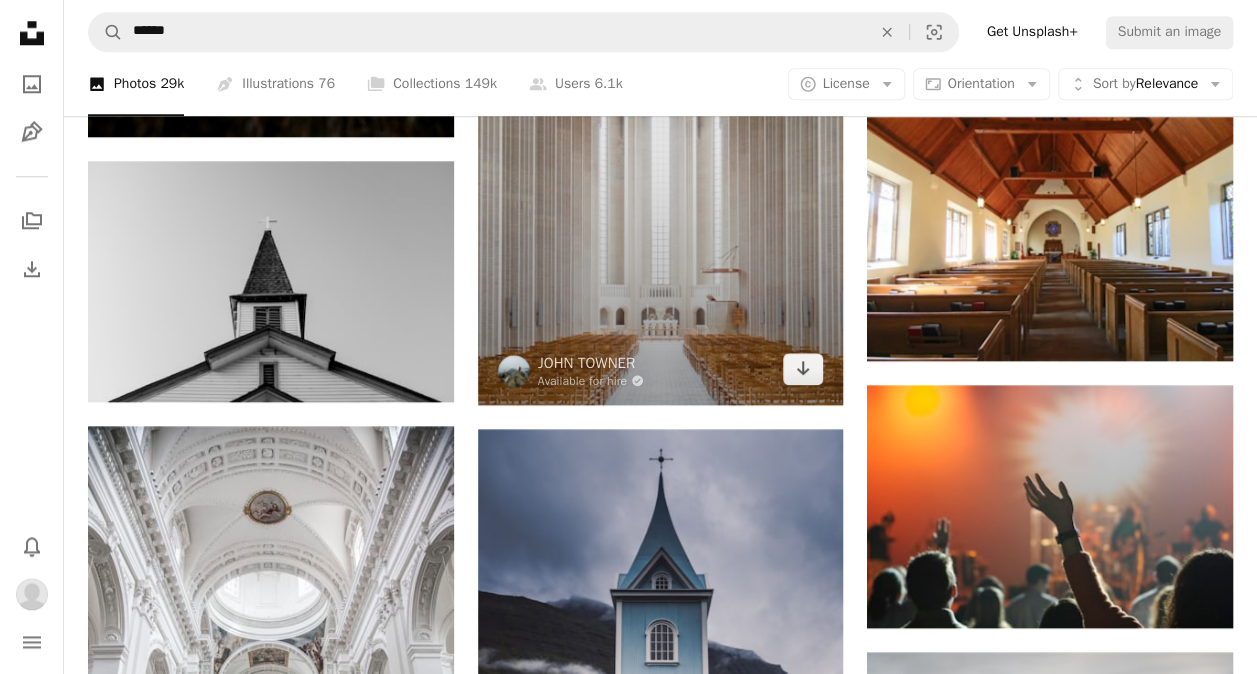 click at bounding box center (661, 130) 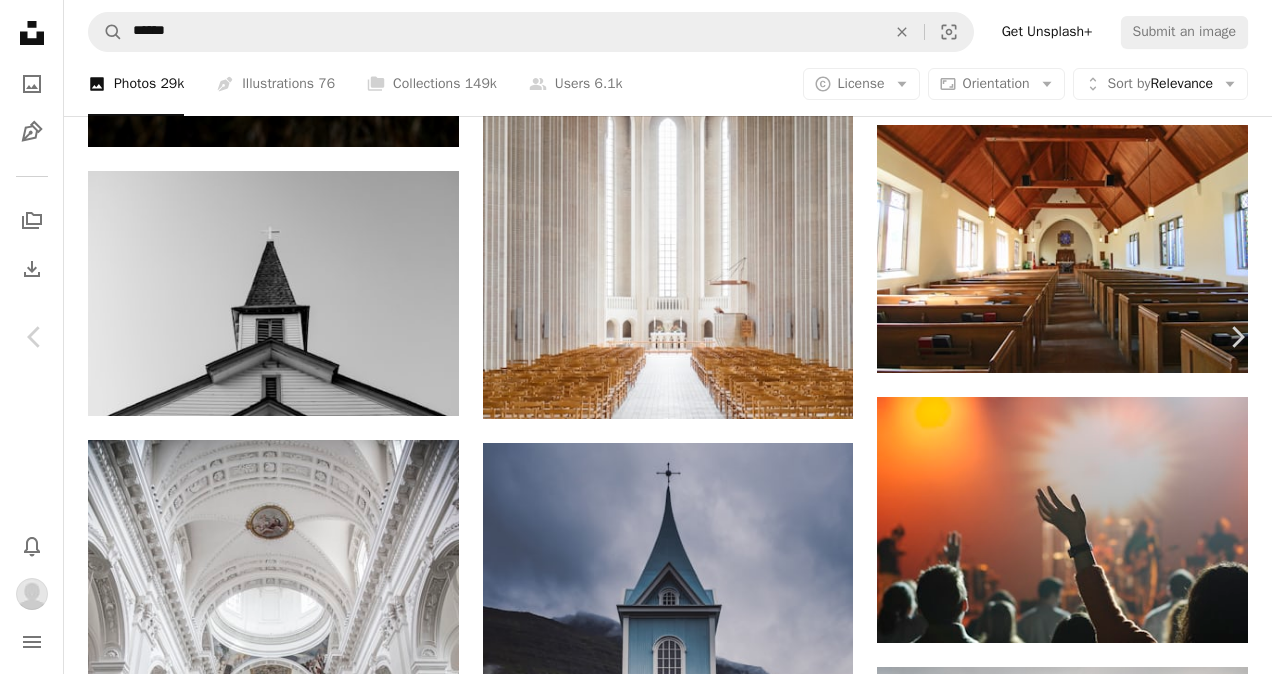 click on "Chevron down" 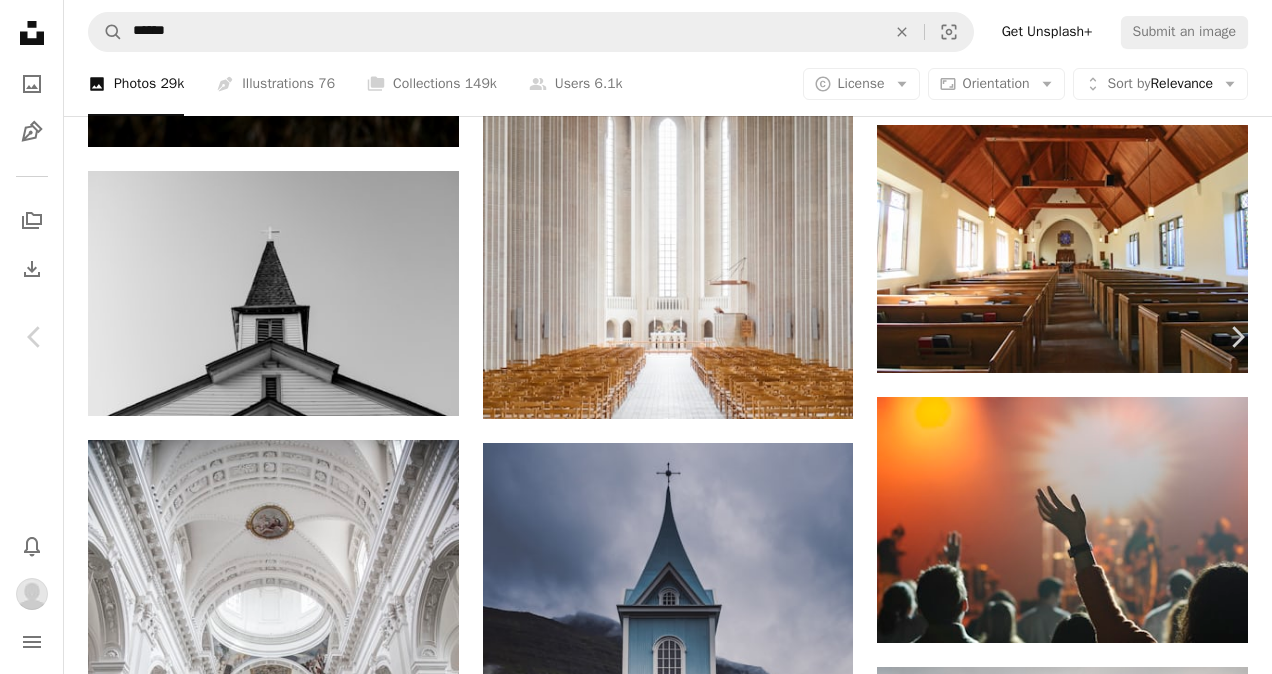 click on "Original Size" at bounding box center [1001, 3407] 